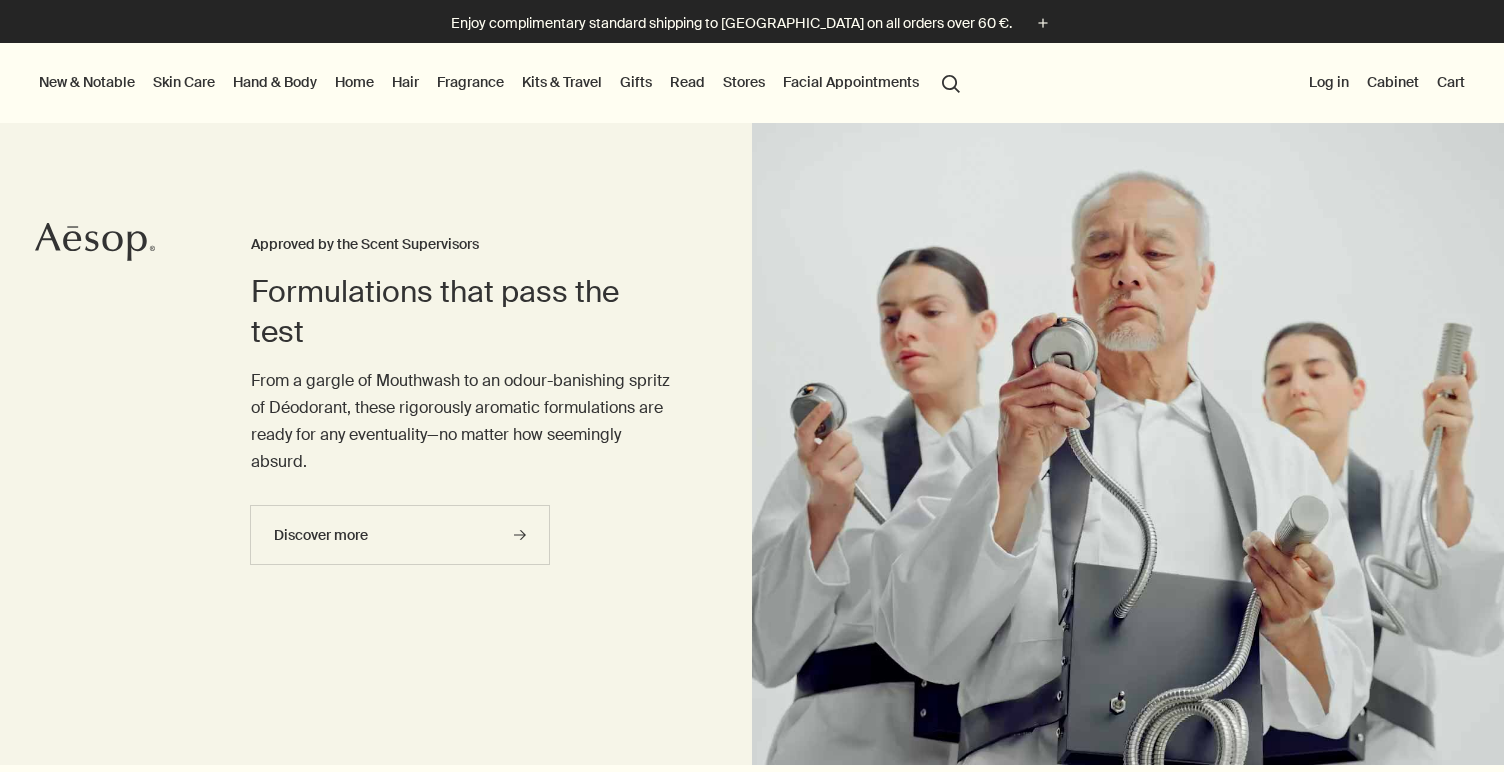 scroll, scrollTop: 0, scrollLeft: 0, axis: both 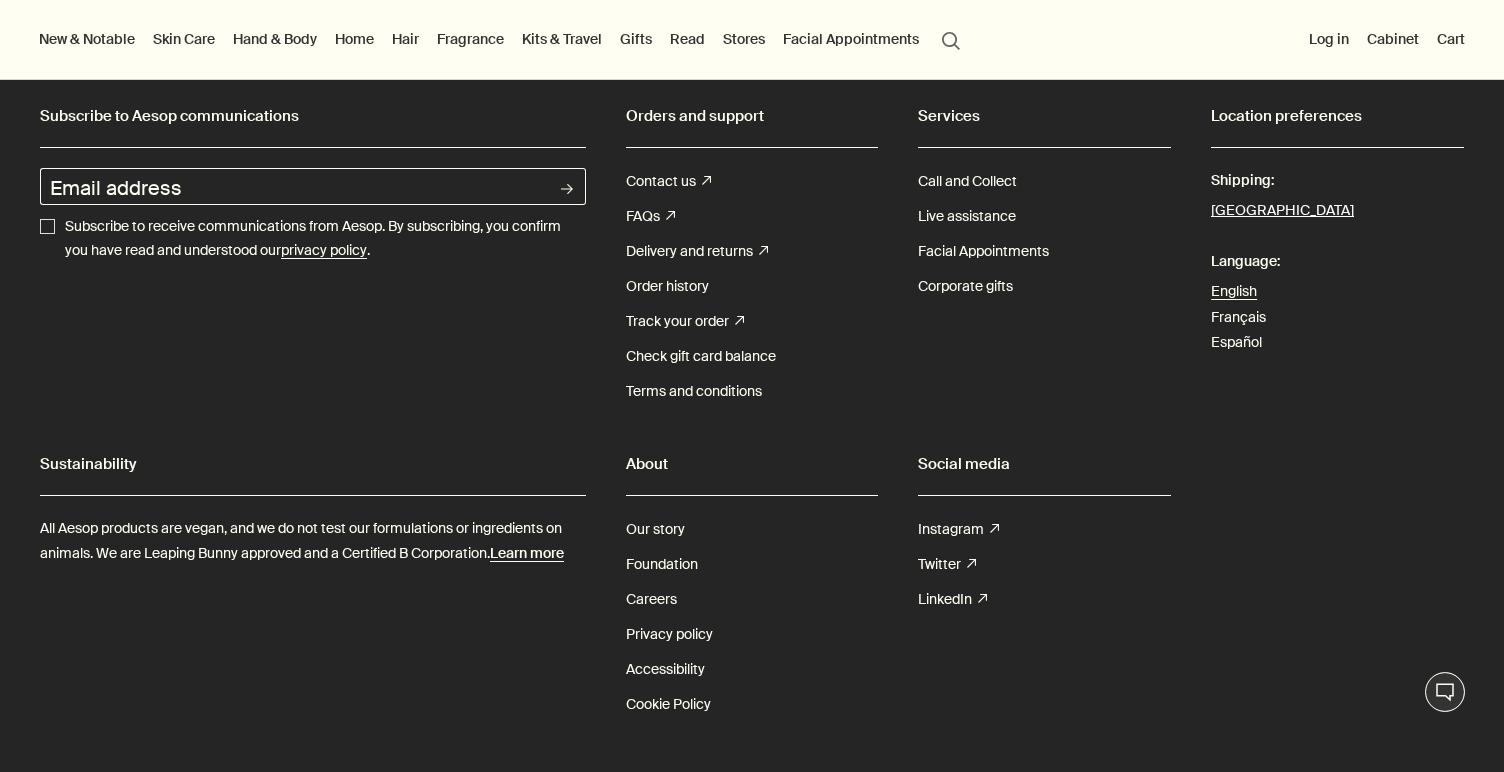 click on "[GEOGRAPHIC_DATA]" at bounding box center (1282, 211) 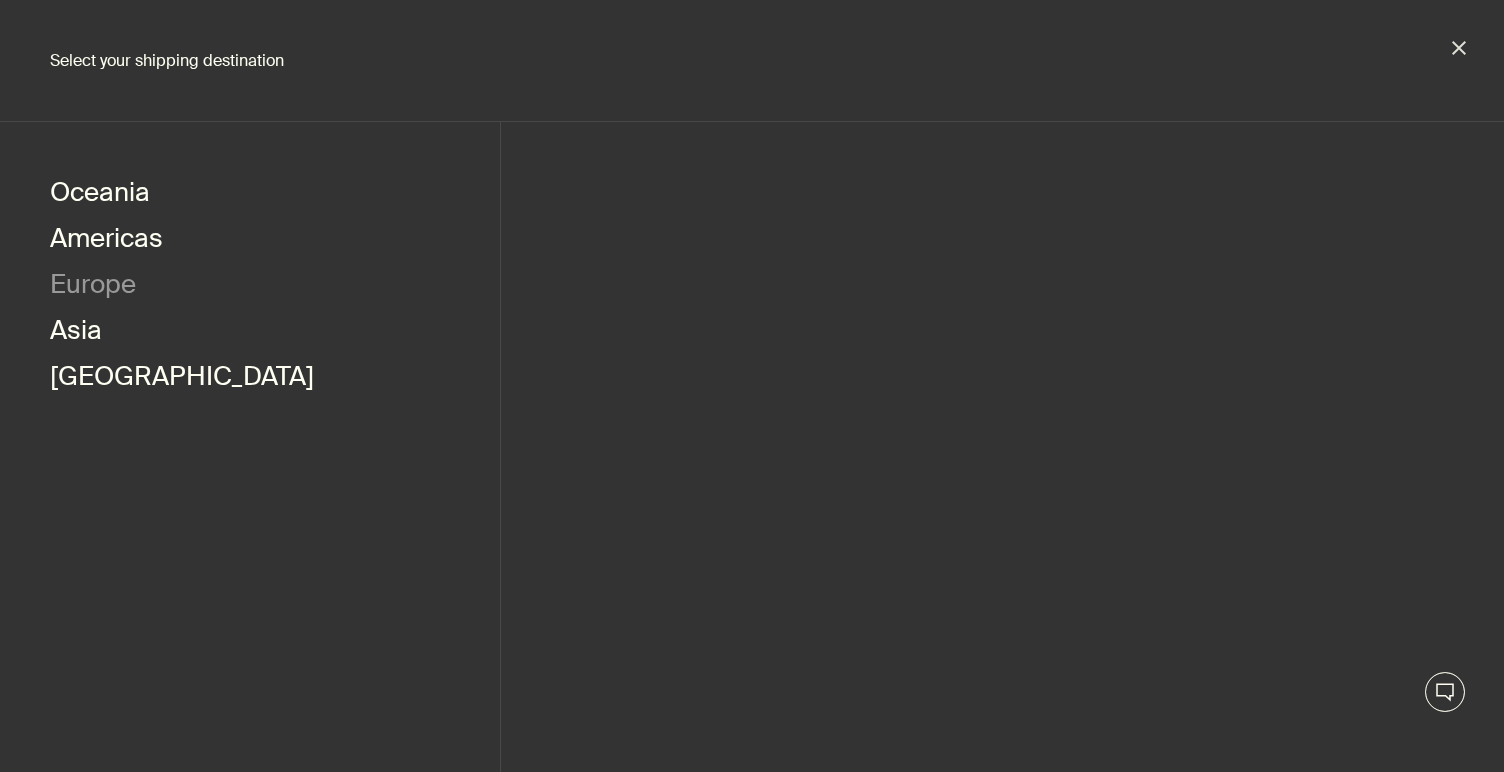 click on "Europe" at bounding box center [93, 287] 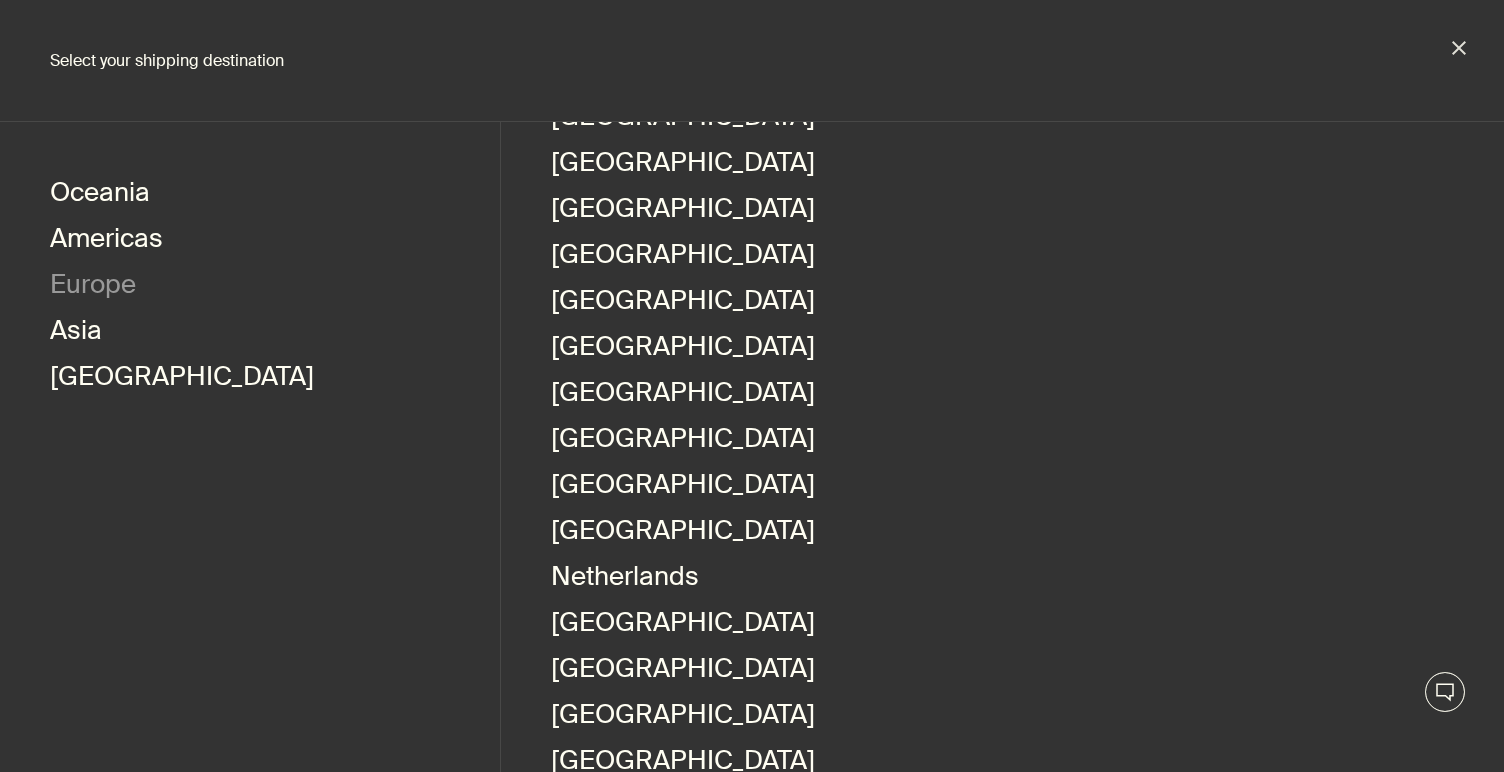 scroll, scrollTop: 645, scrollLeft: 0, axis: vertical 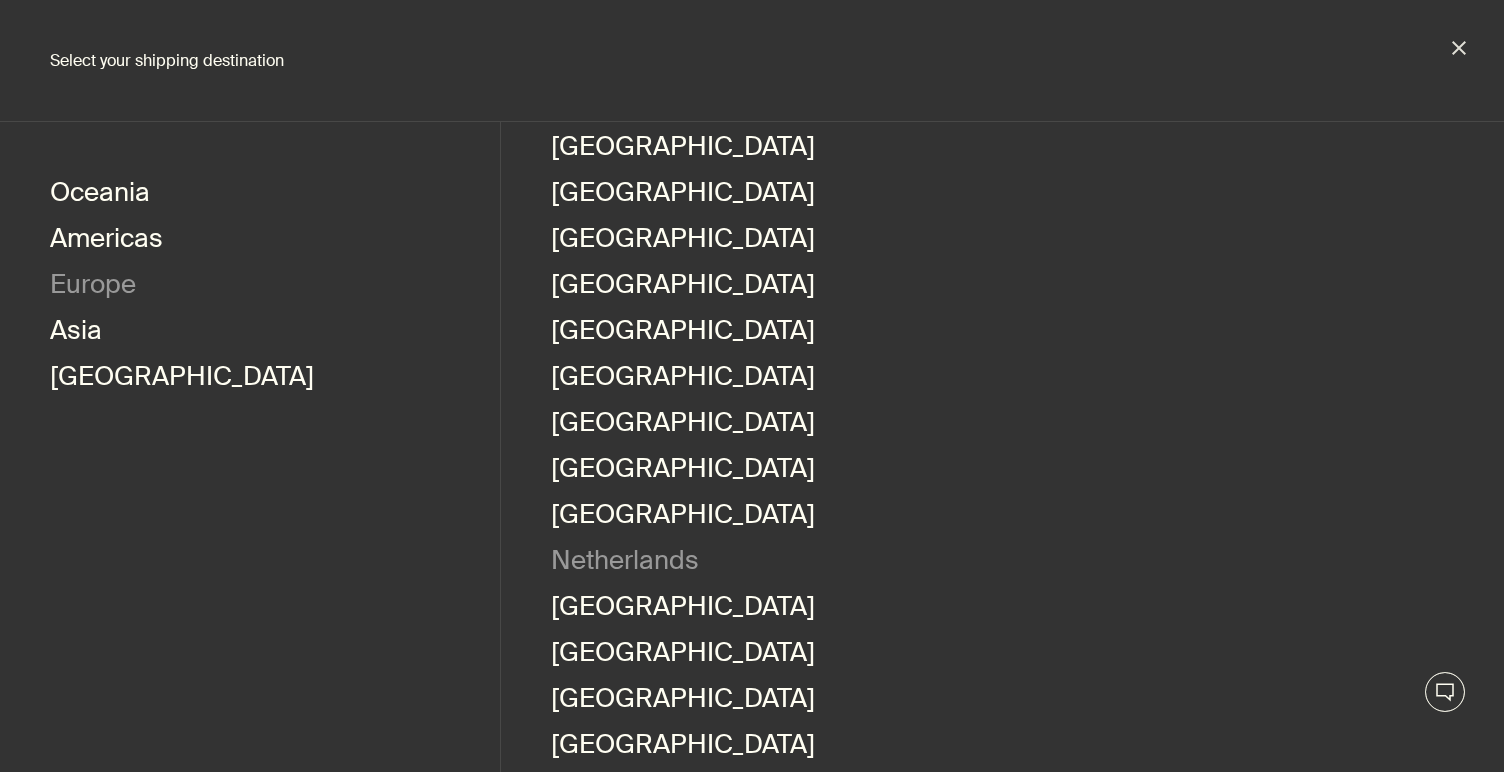 click on "Netherlands" at bounding box center [625, 563] 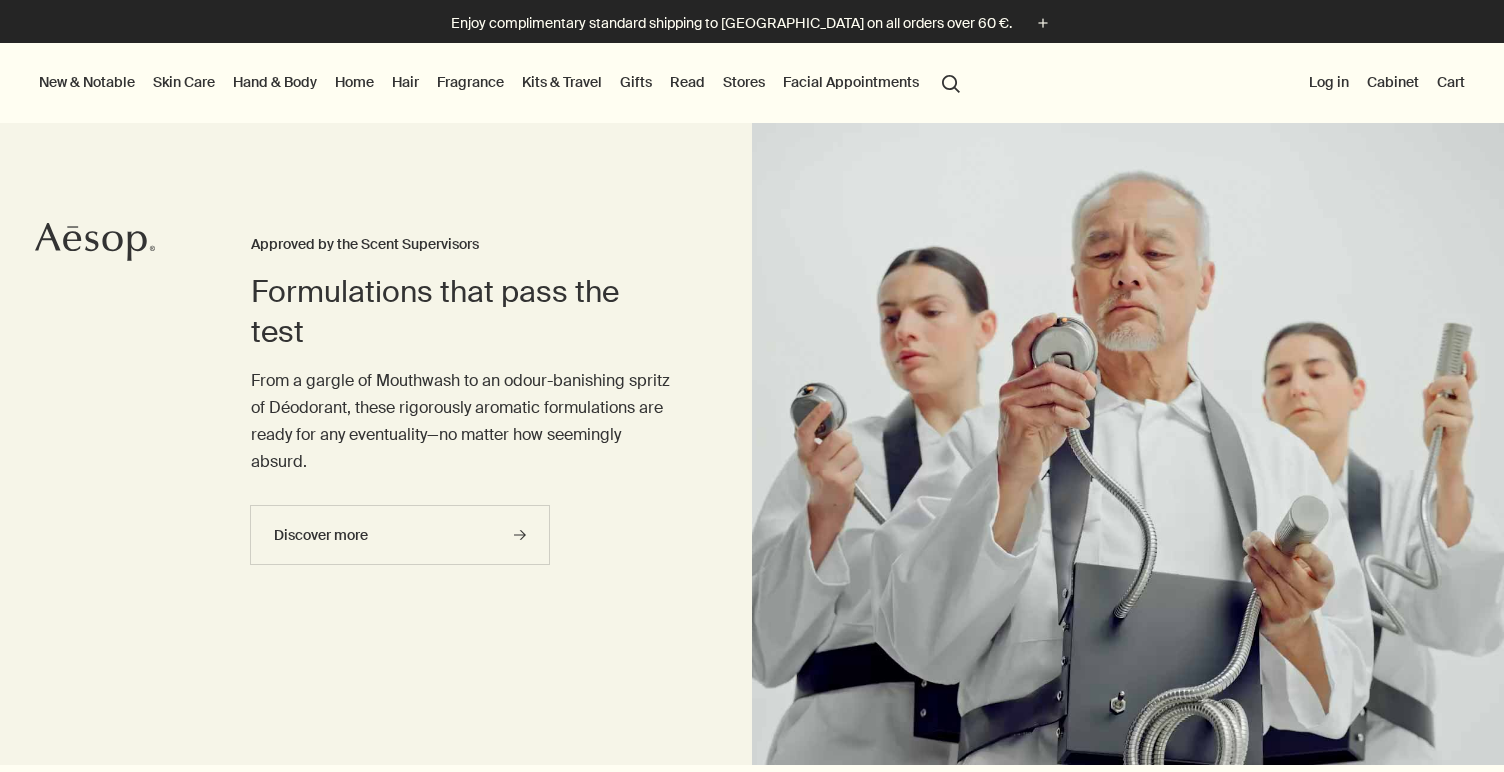 scroll, scrollTop: 0, scrollLeft: 0, axis: both 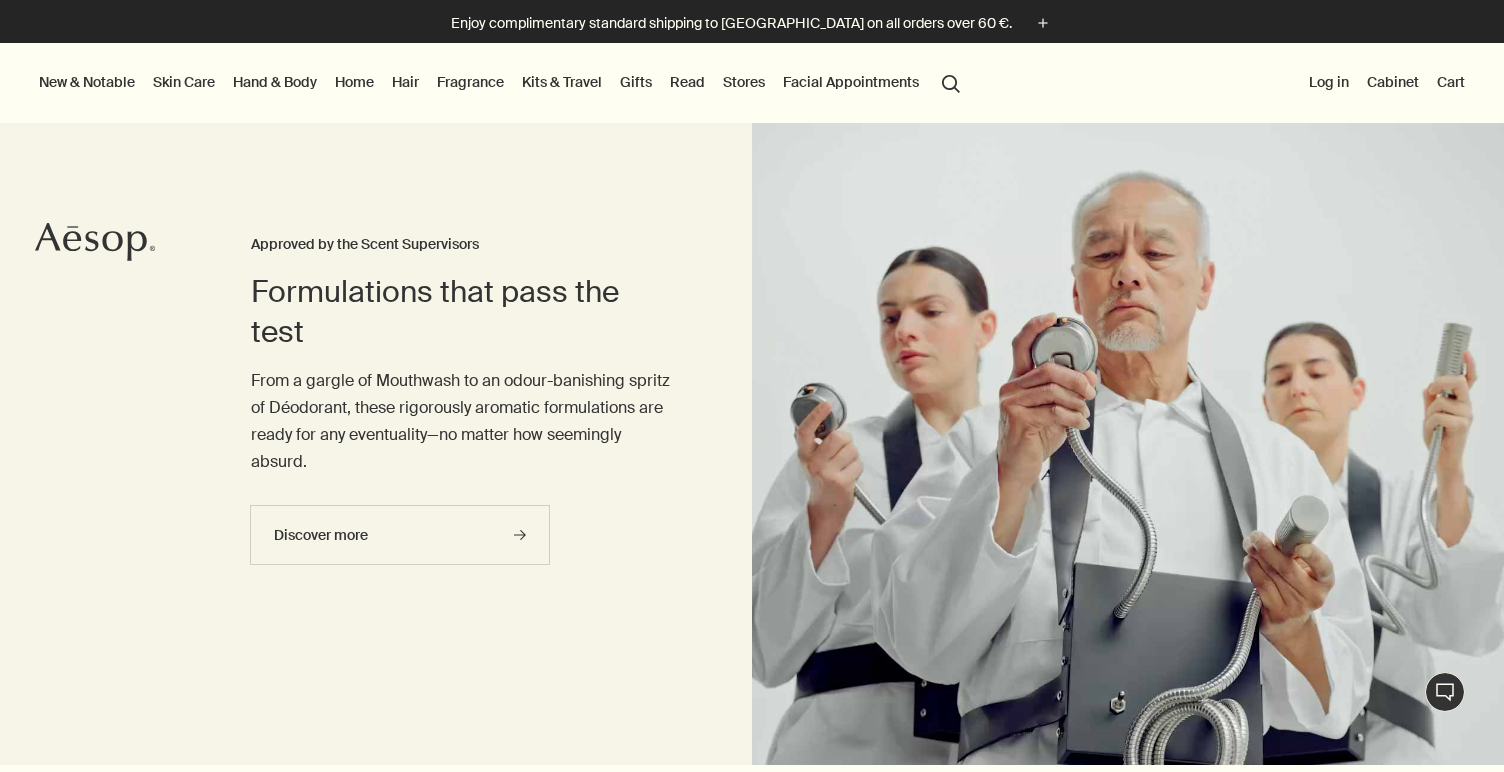 click on "New & Notable" at bounding box center (87, 82) 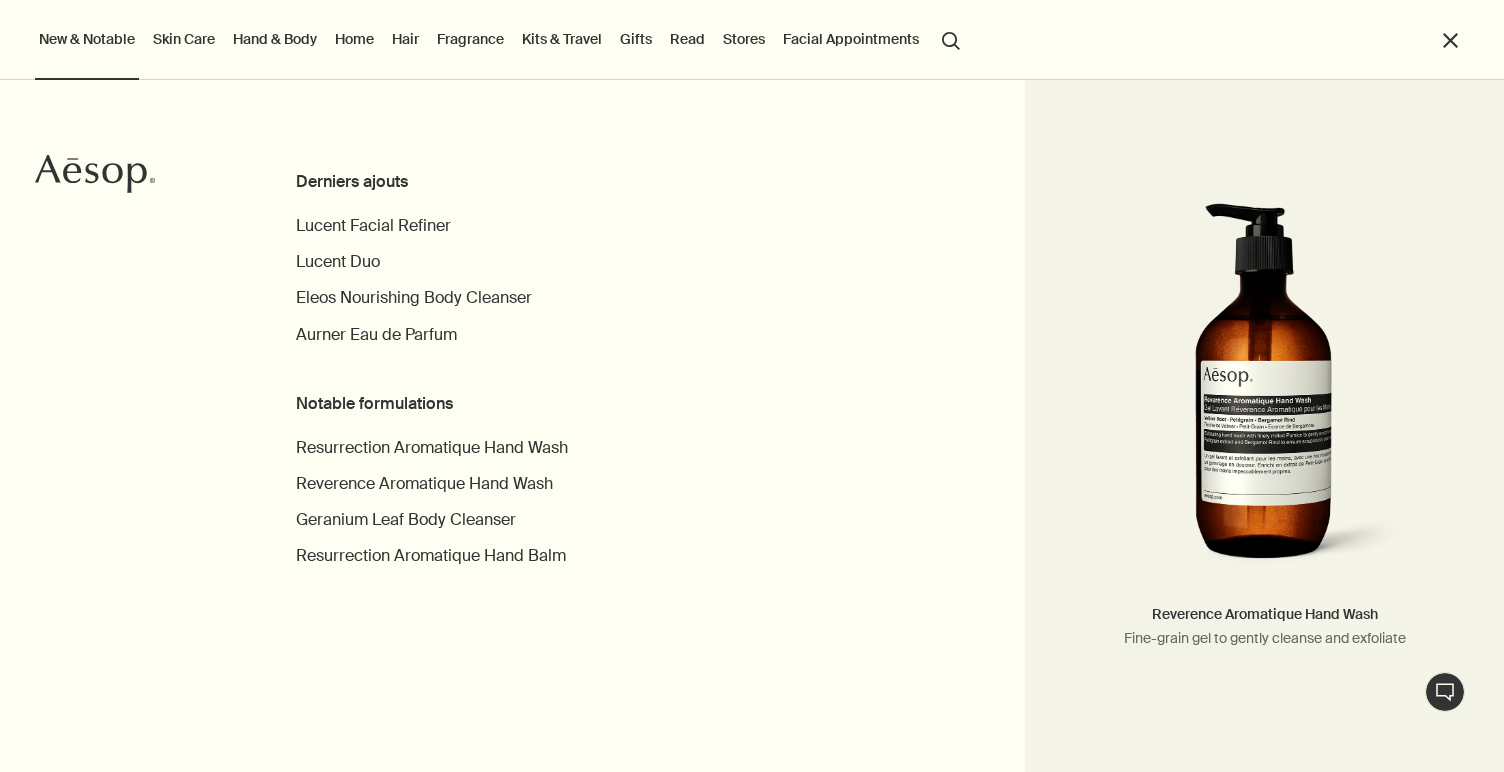 type 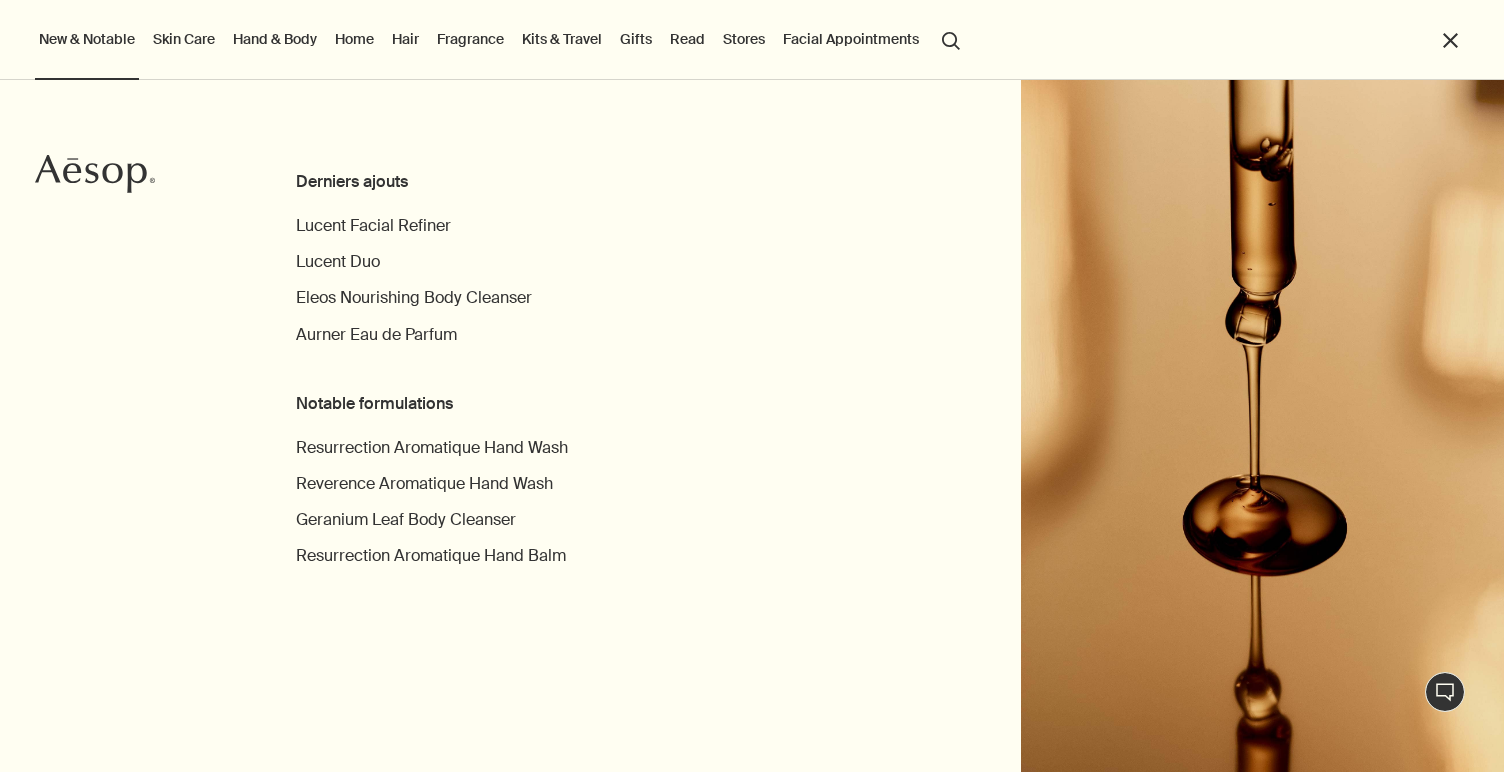 click on "Kits & Travel" at bounding box center [562, 39] 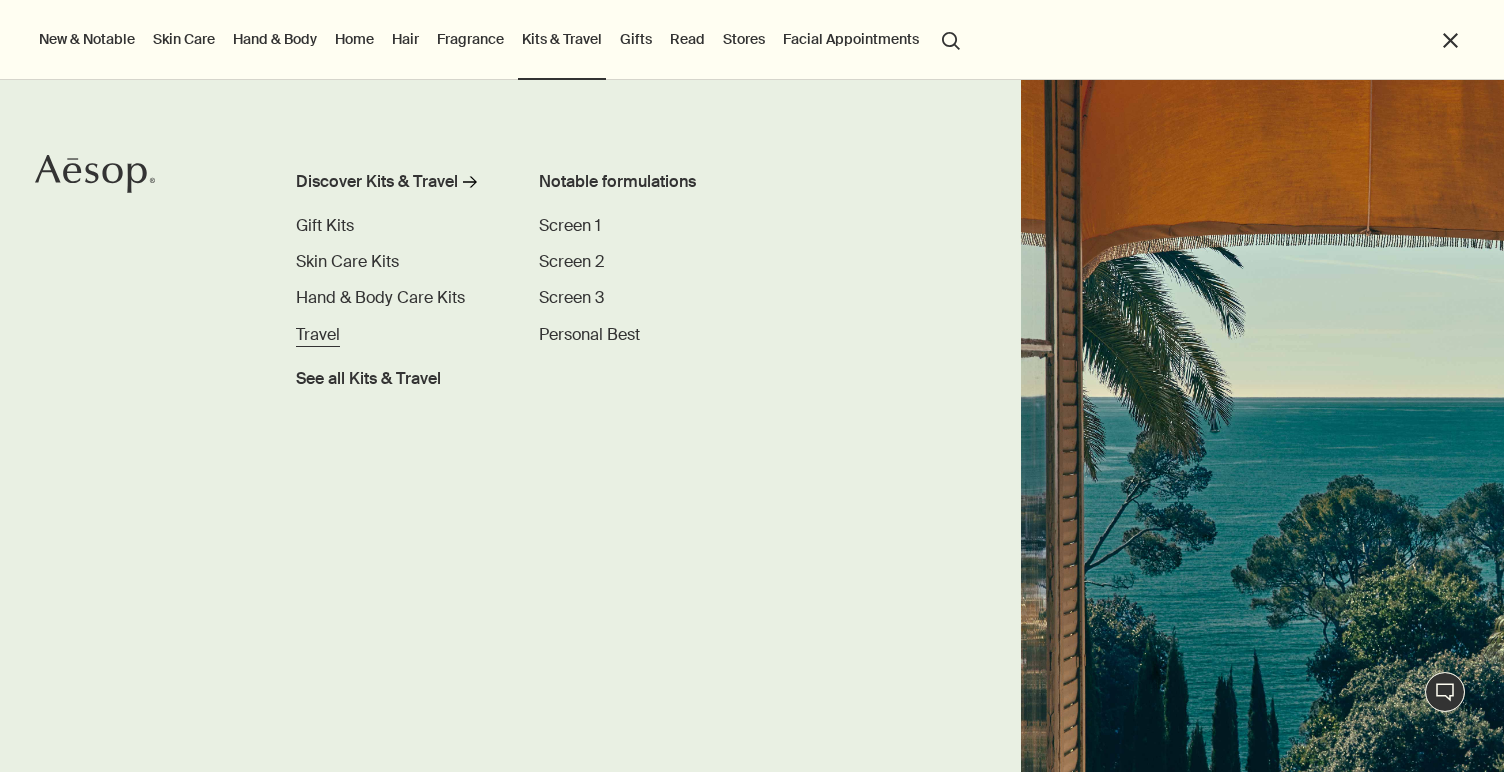click on "Travel" at bounding box center [318, 334] 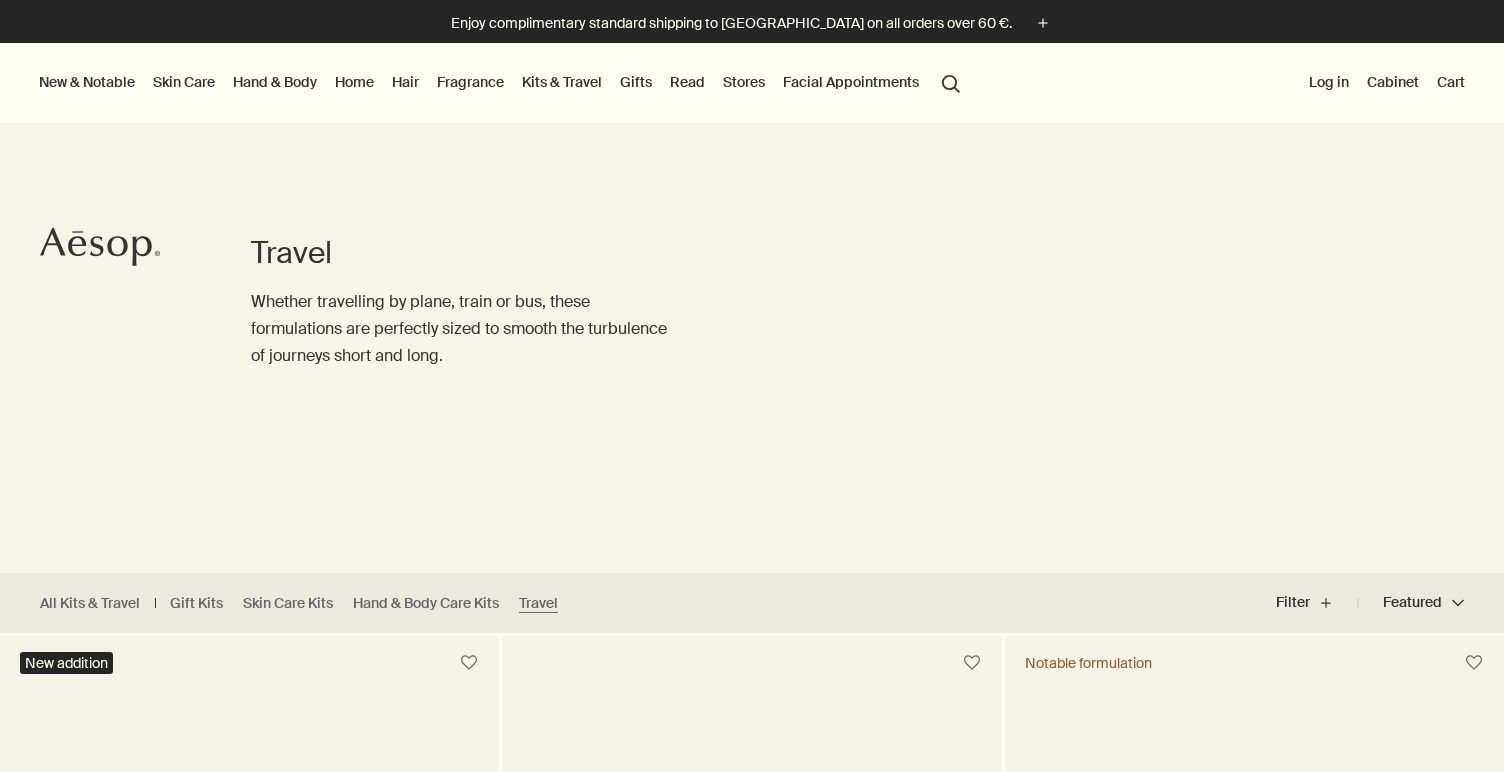 scroll, scrollTop: 0, scrollLeft: 0, axis: both 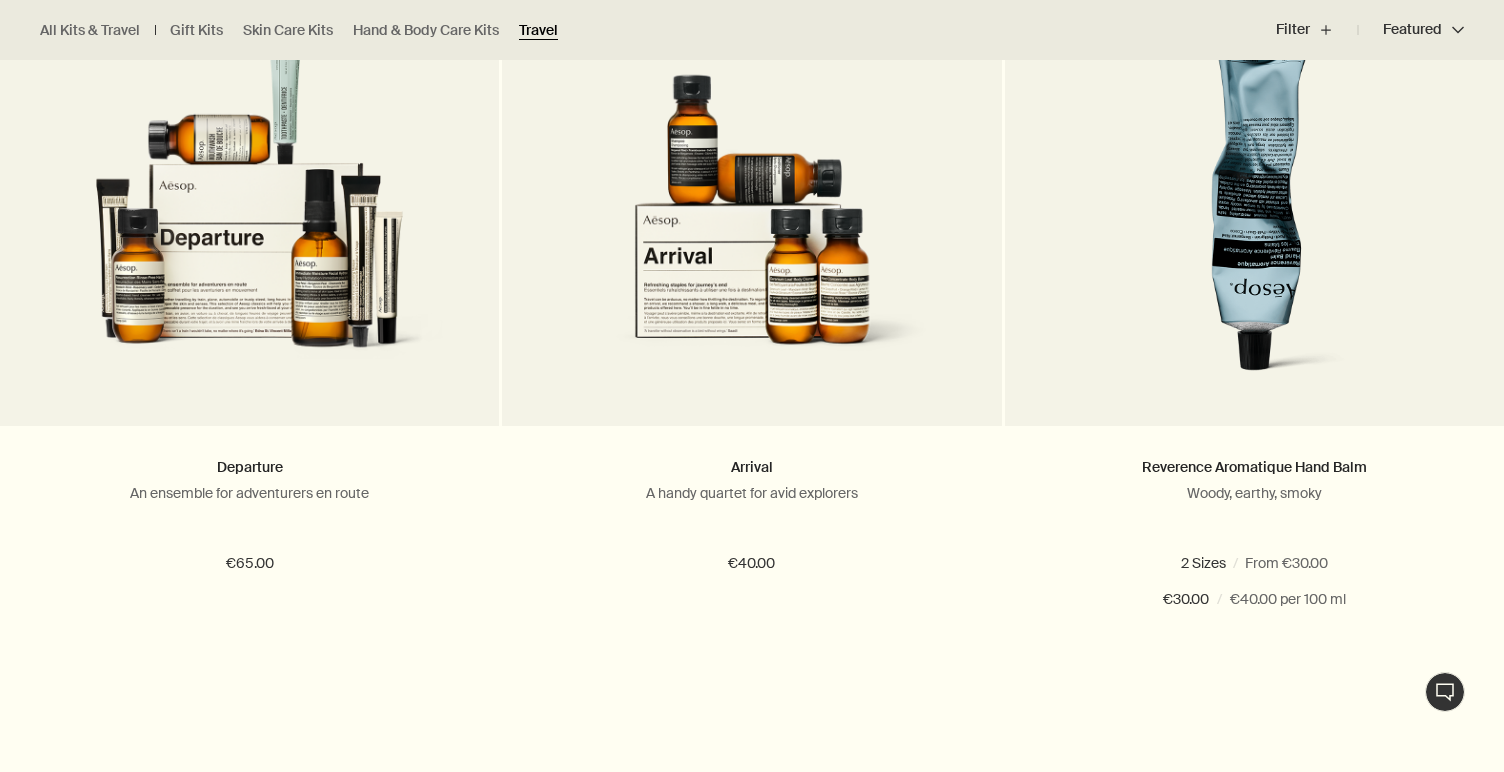click on "Travel" at bounding box center (538, 30) 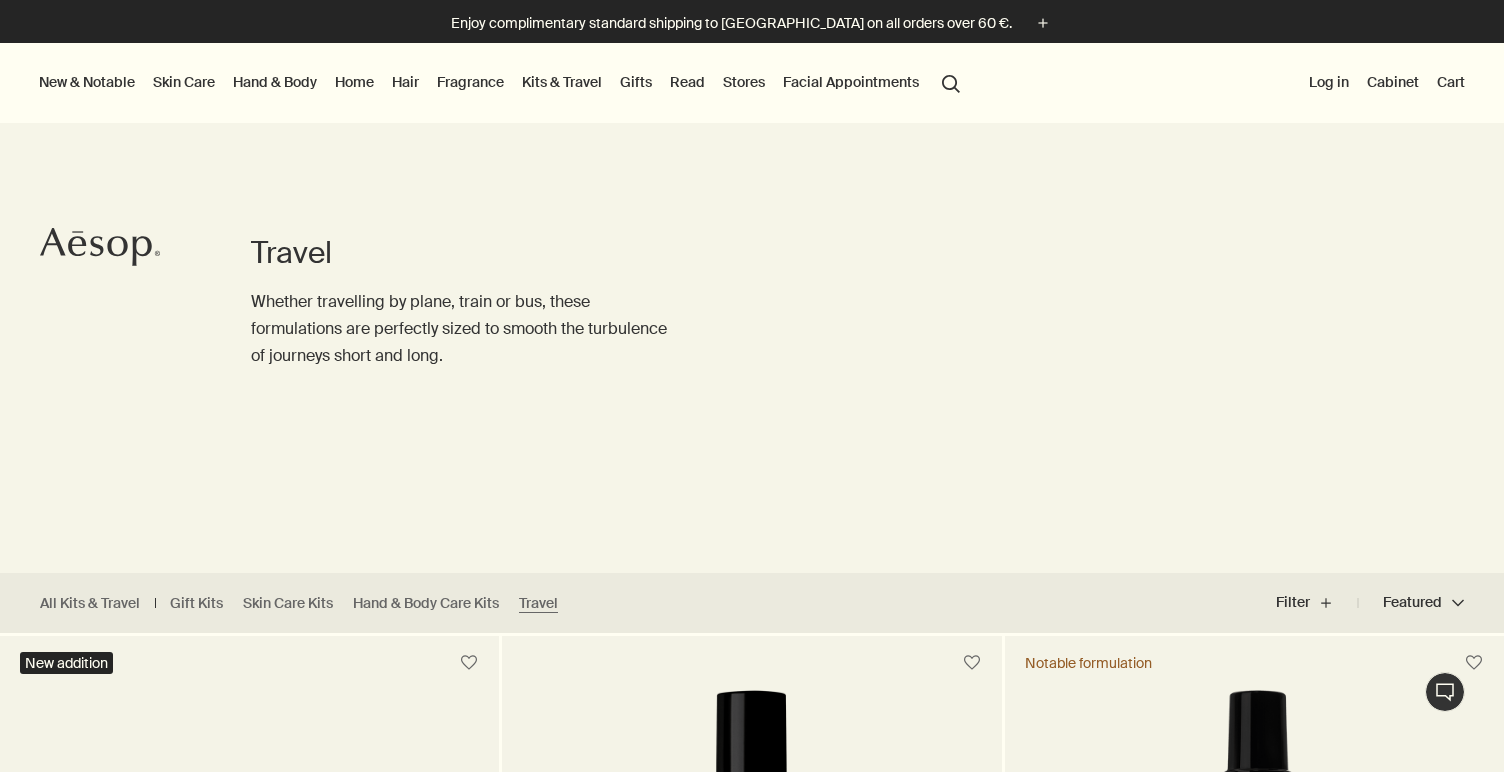 click on "Kits & Travel" at bounding box center [562, 82] 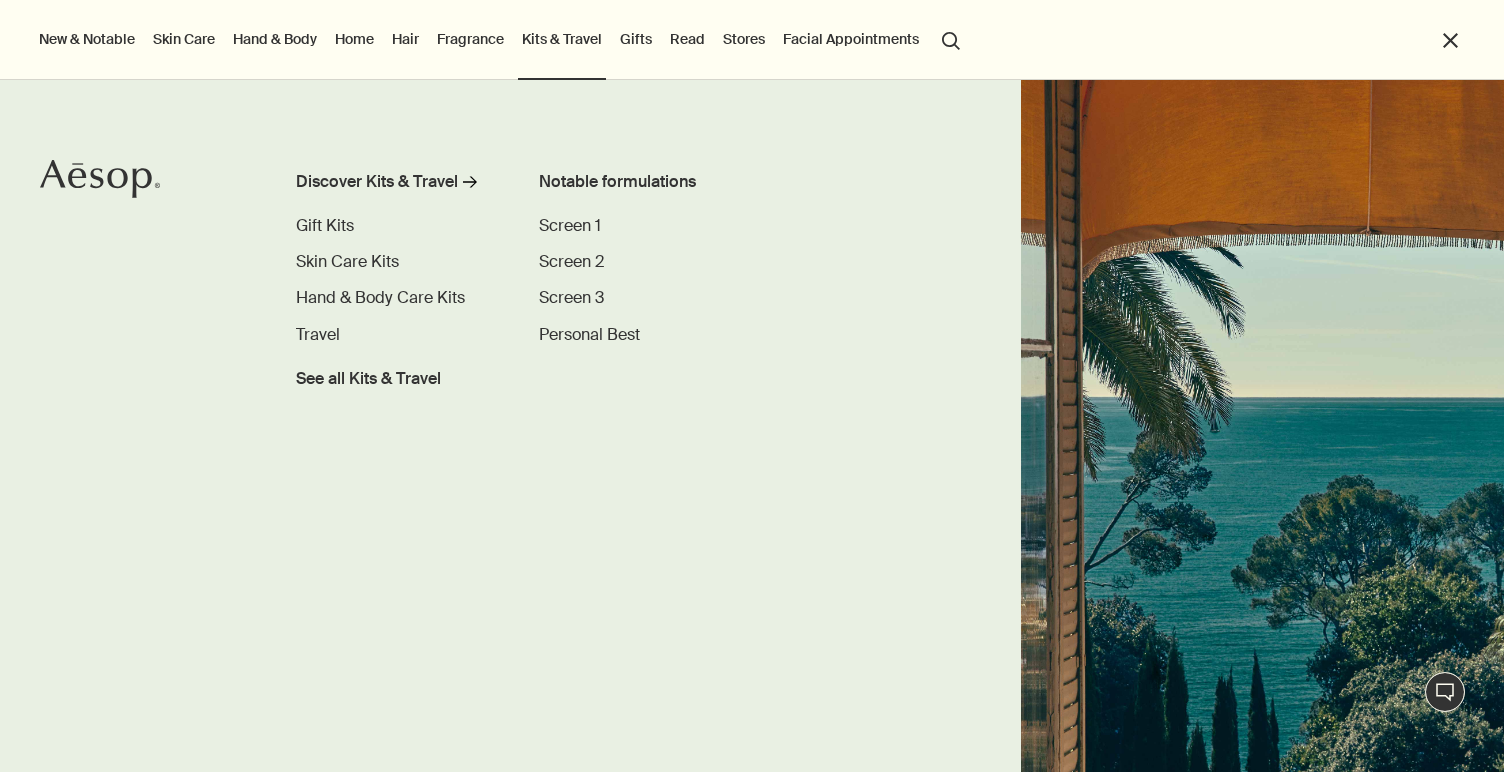 click on "Gifts" at bounding box center (636, 39) 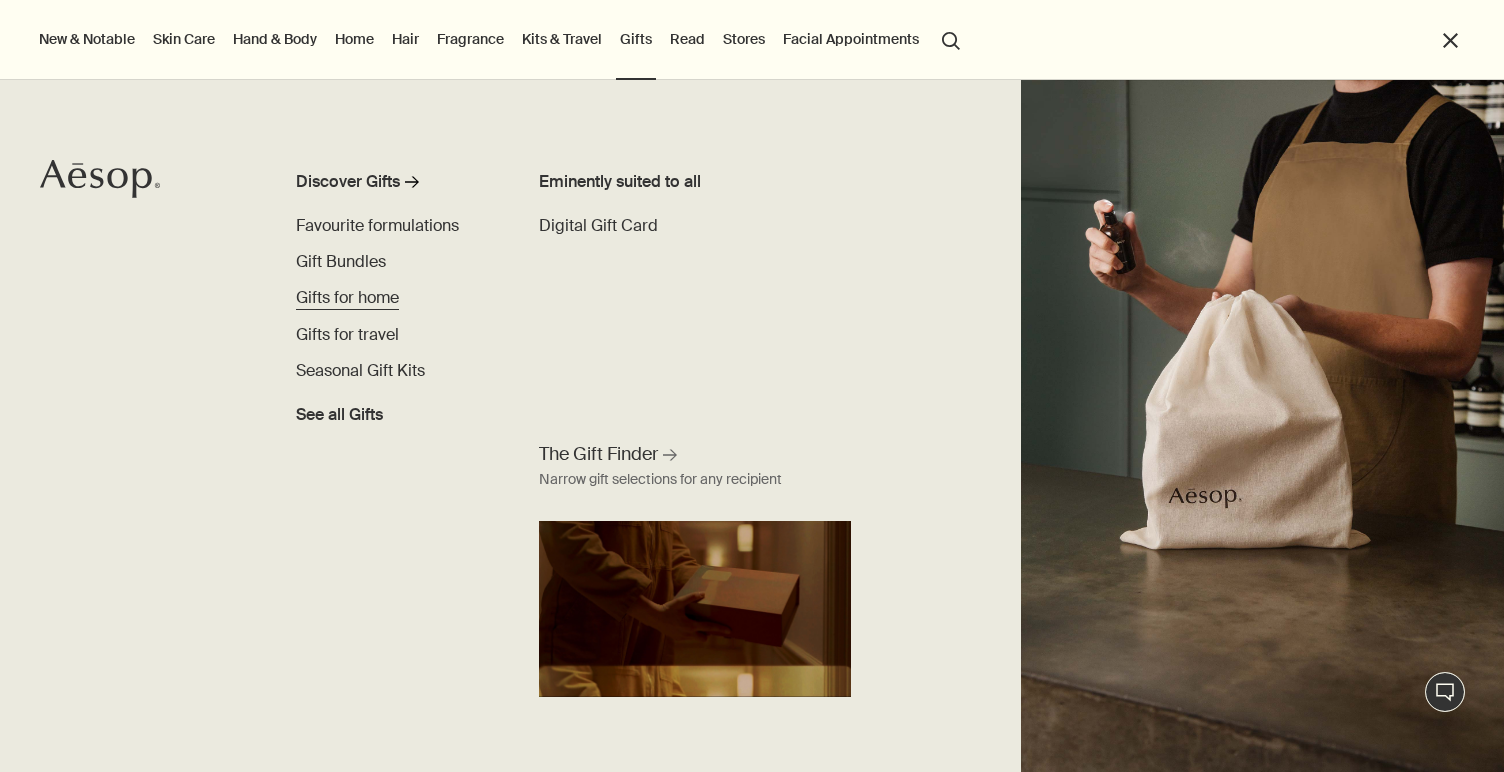 click on "Gifts for home" at bounding box center [347, 297] 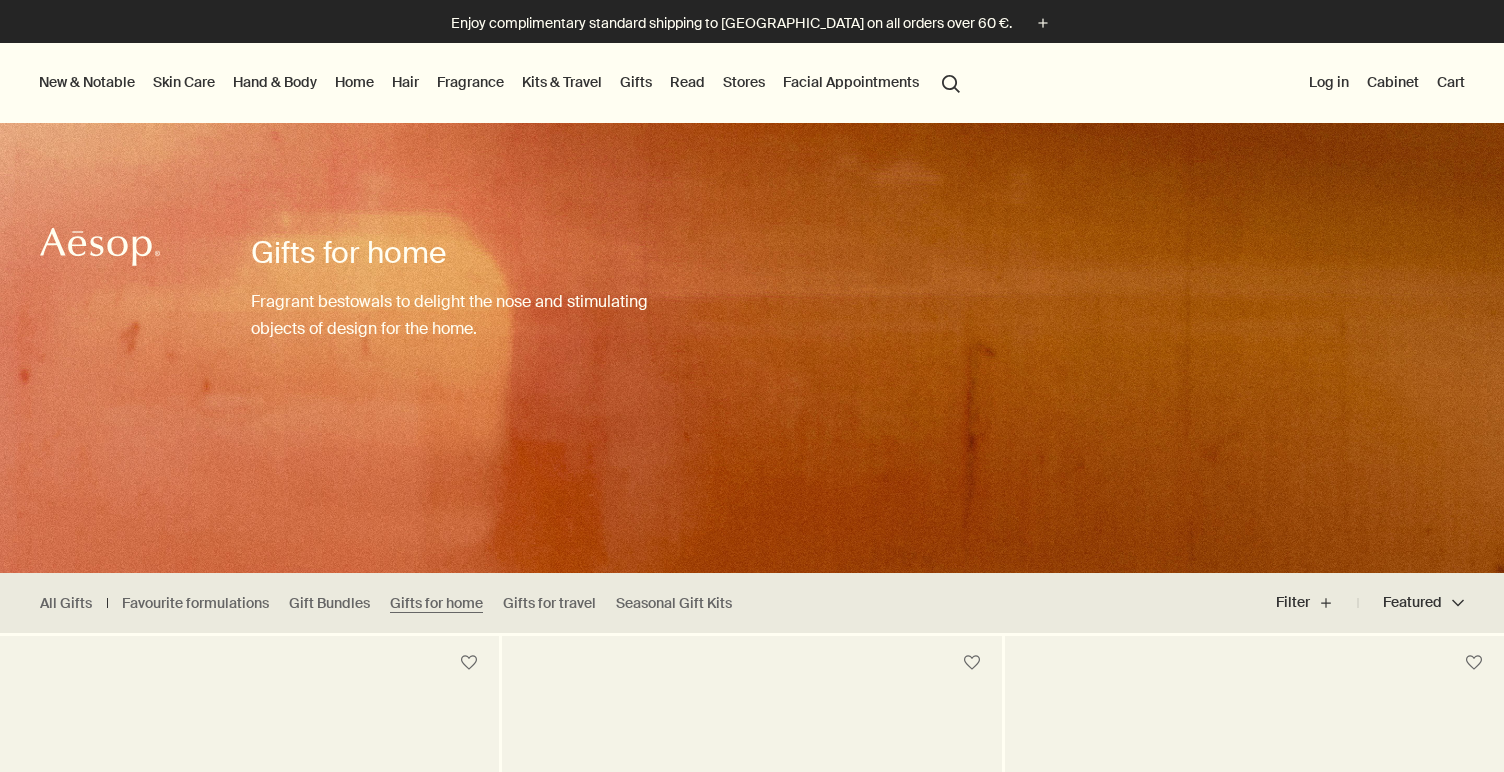 scroll, scrollTop: 262, scrollLeft: 0, axis: vertical 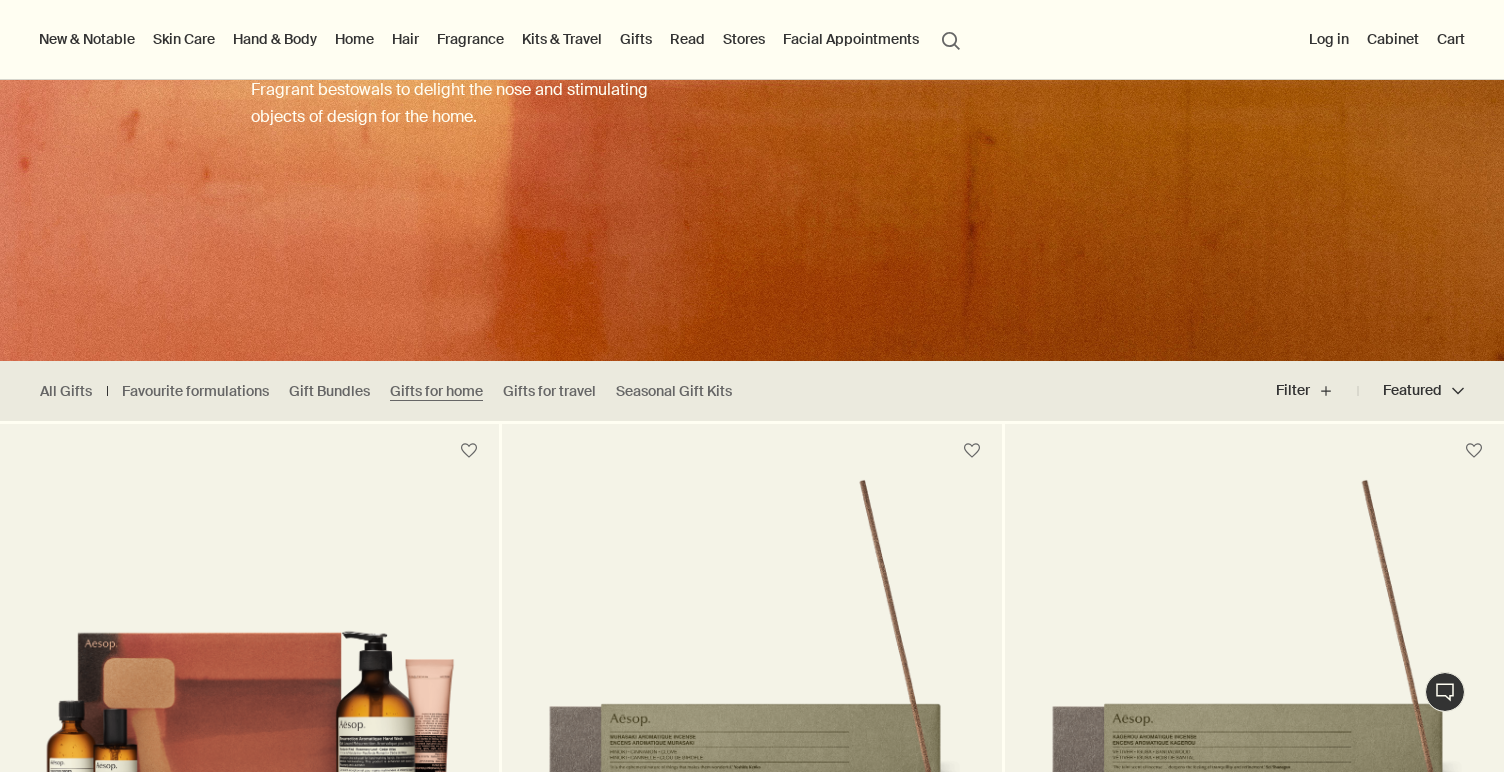 click on "Facial Appointments" at bounding box center [851, 39] 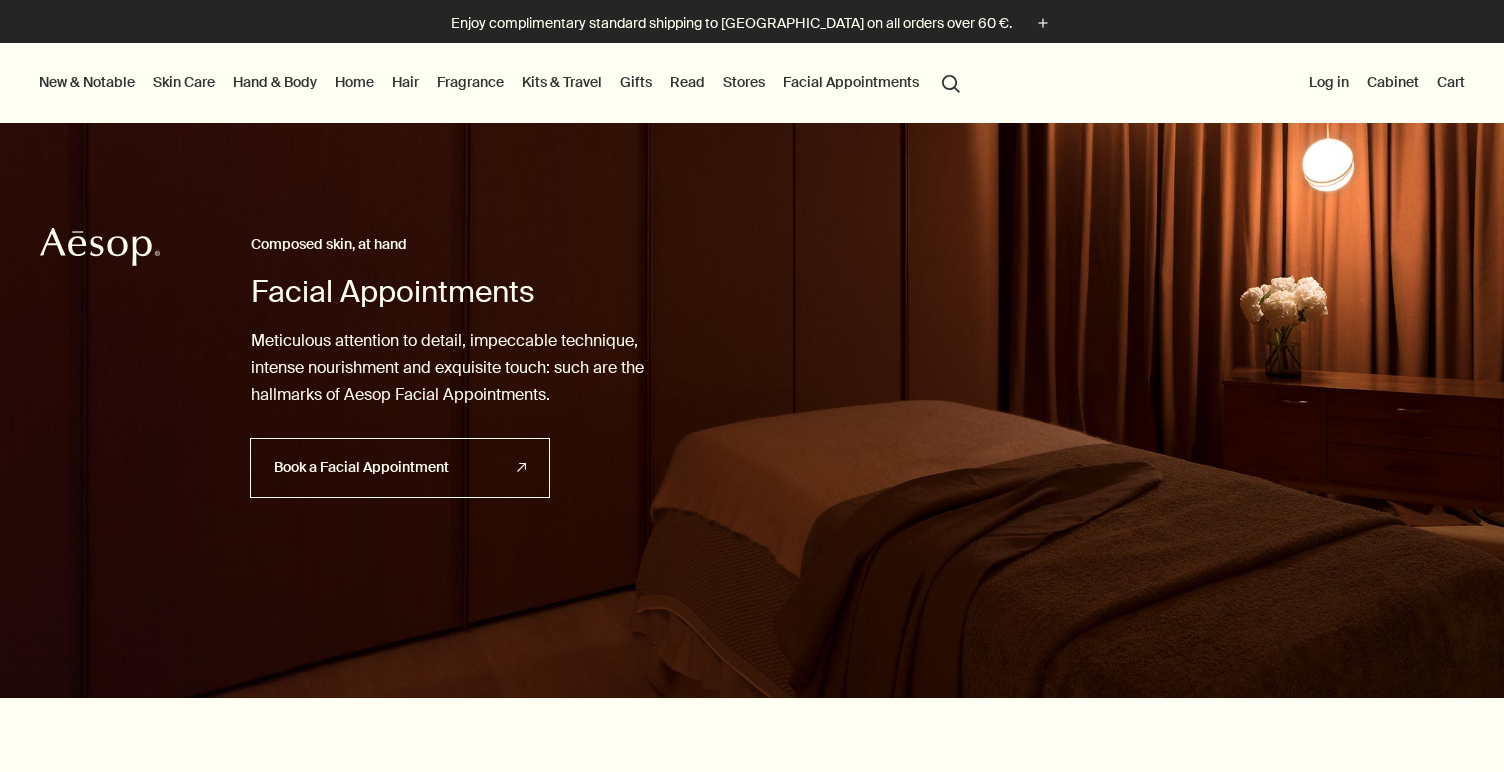 scroll, scrollTop: 0, scrollLeft: 0, axis: both 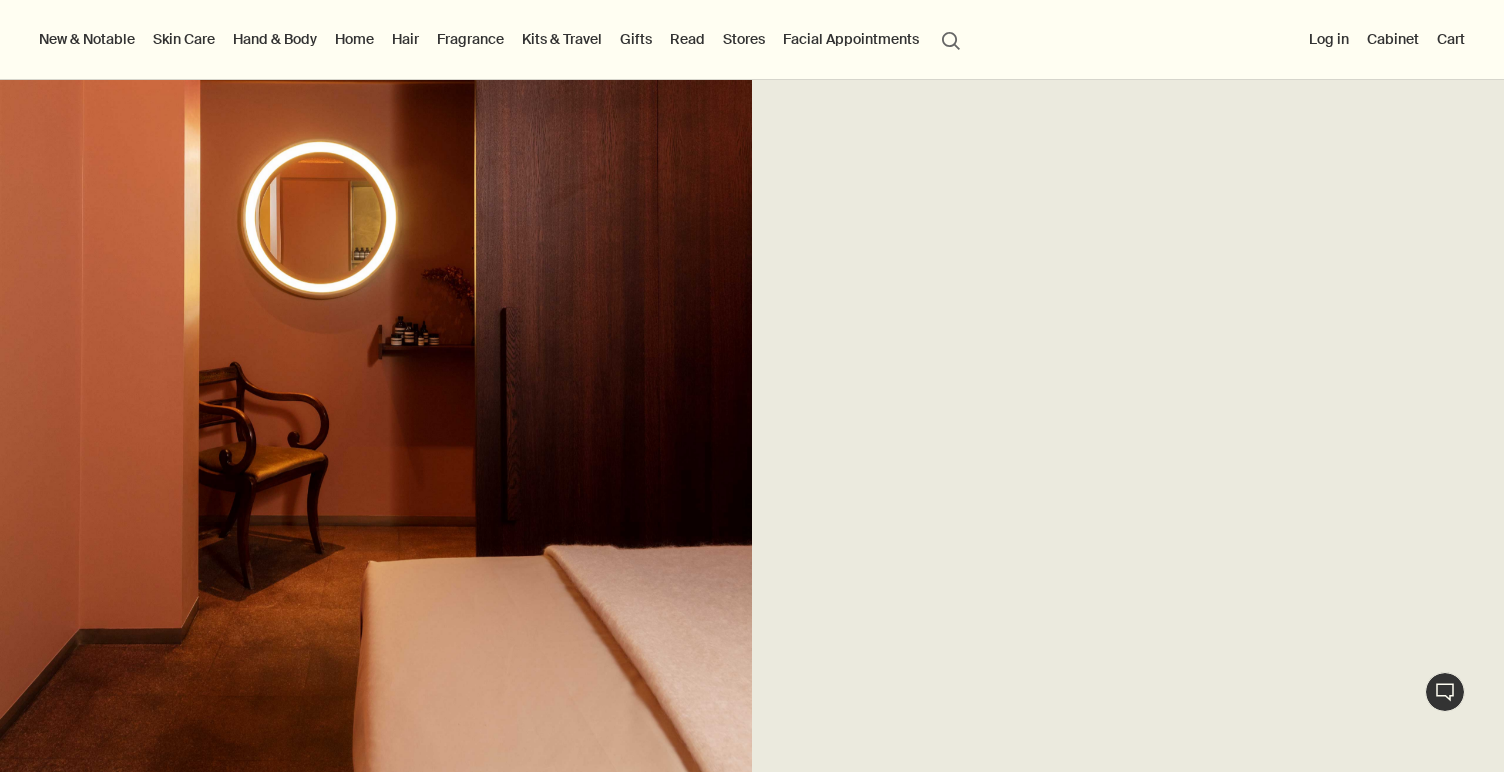 click on "New & Notable" at bounding box center (87, 39) 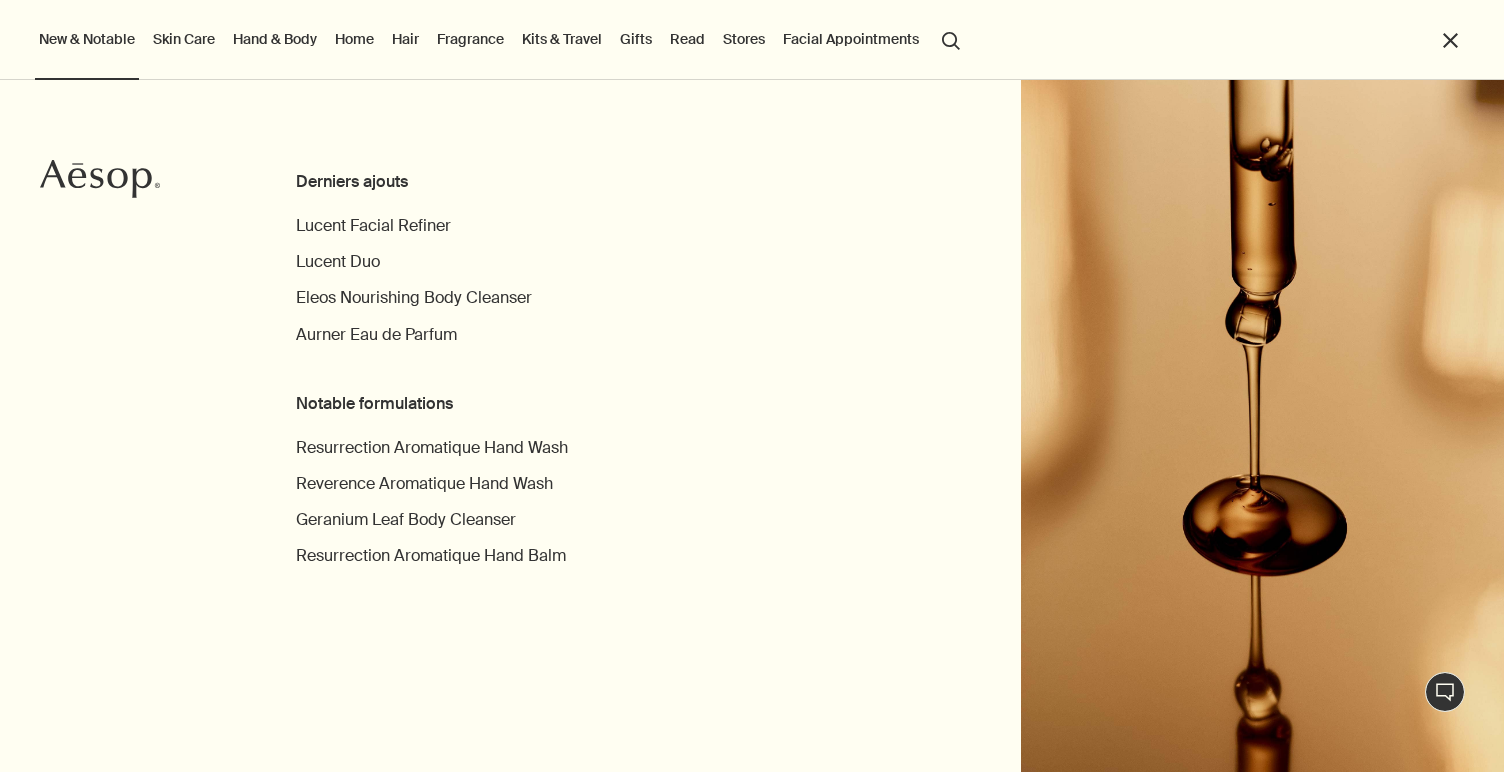 click on "Kits & Travel" at bounding box center (562, 39) 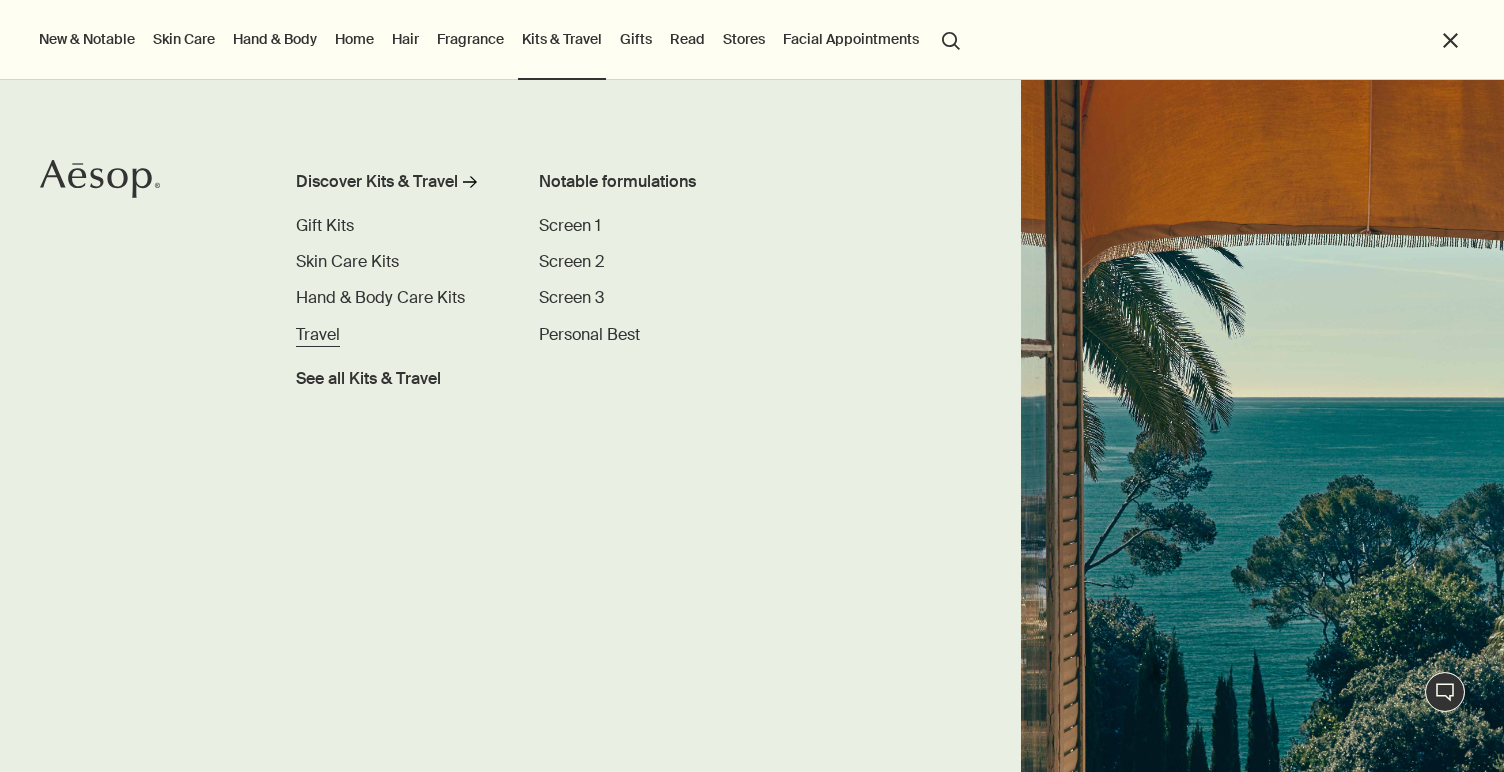 click on "Travel" at bounding box center [318, 334] 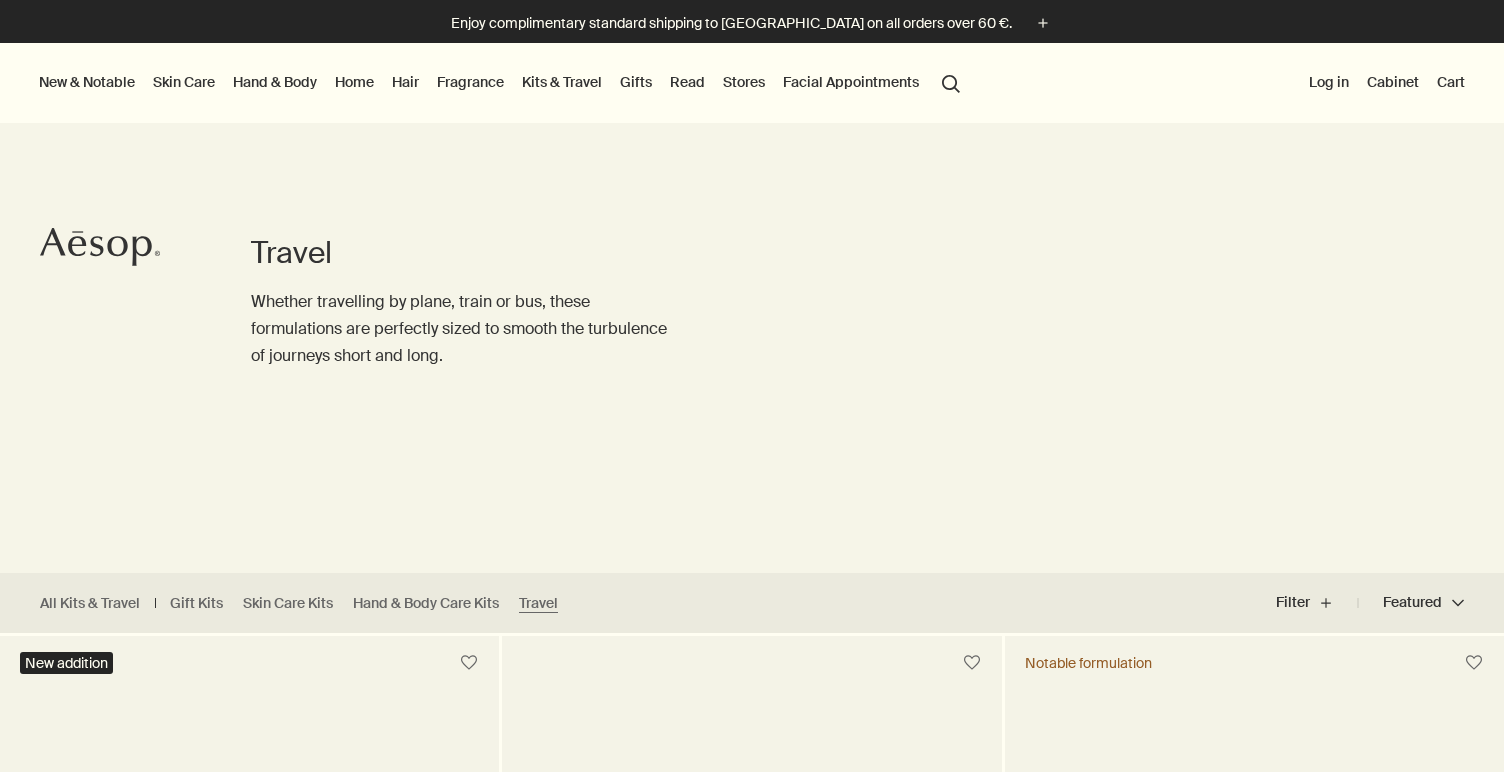 scroll, scrollTop: 303, scrollLeft: 0, axis: vertical 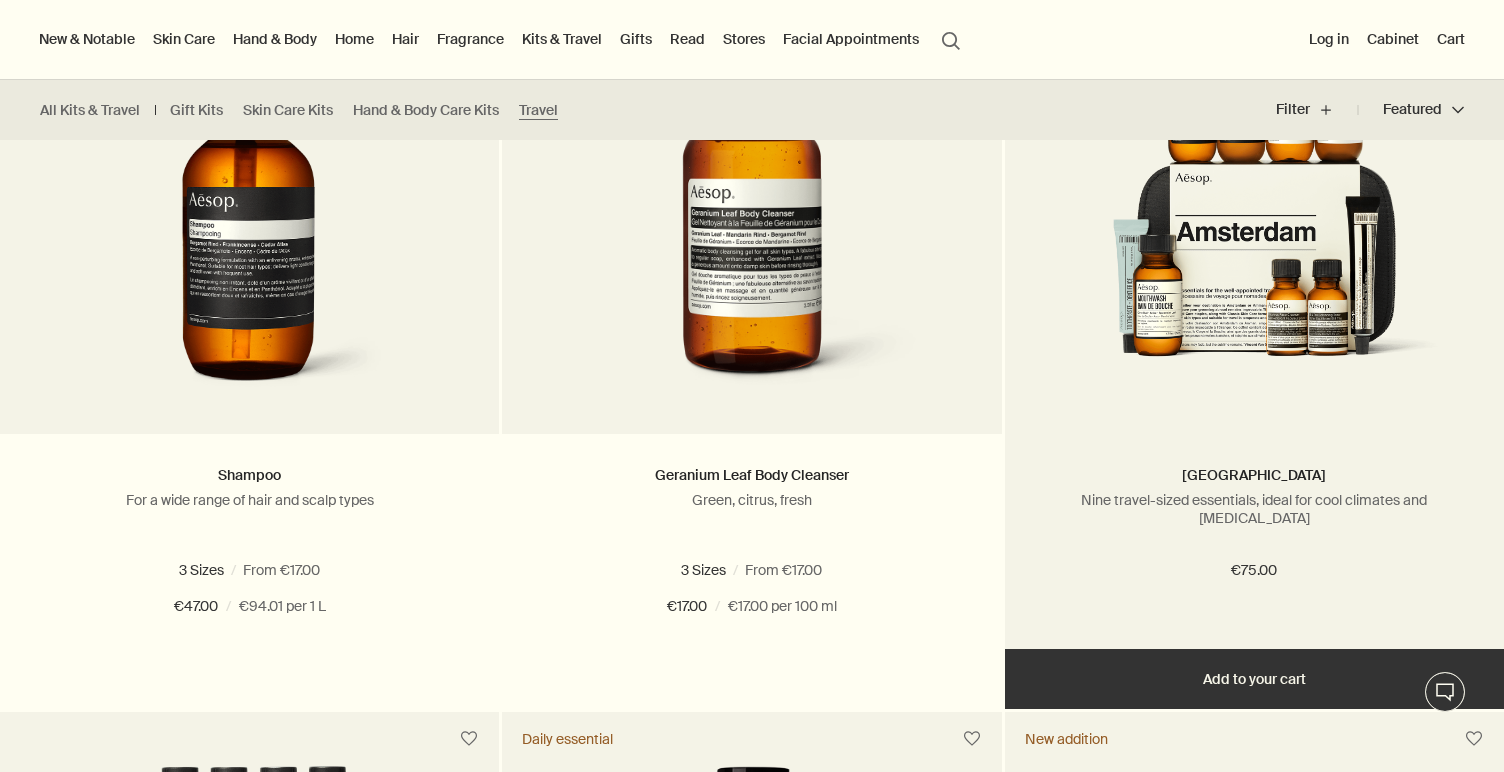 click at bounding box center (1254, 219) 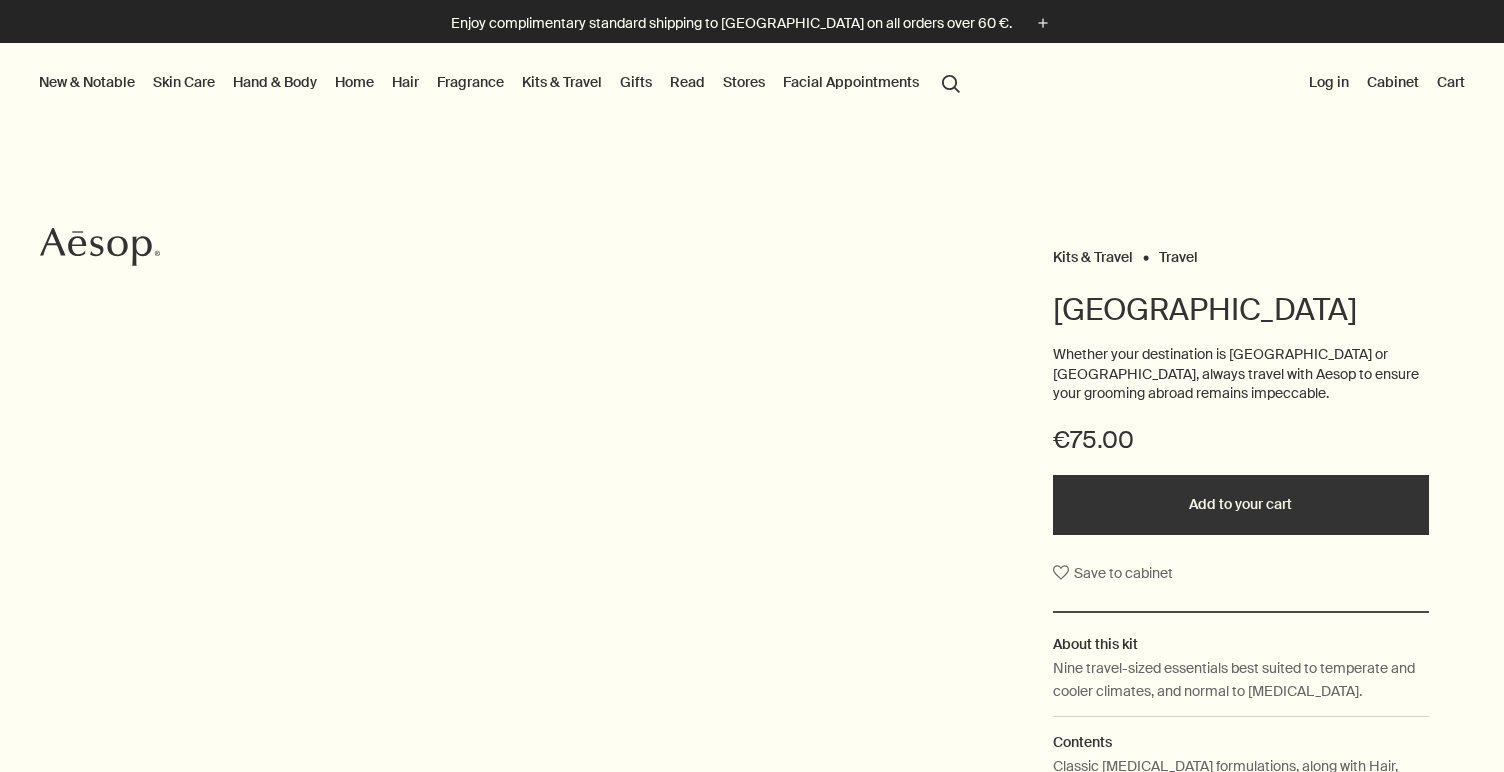 scroll, scrollTop: 0, scrollLeft: 0, axis: both 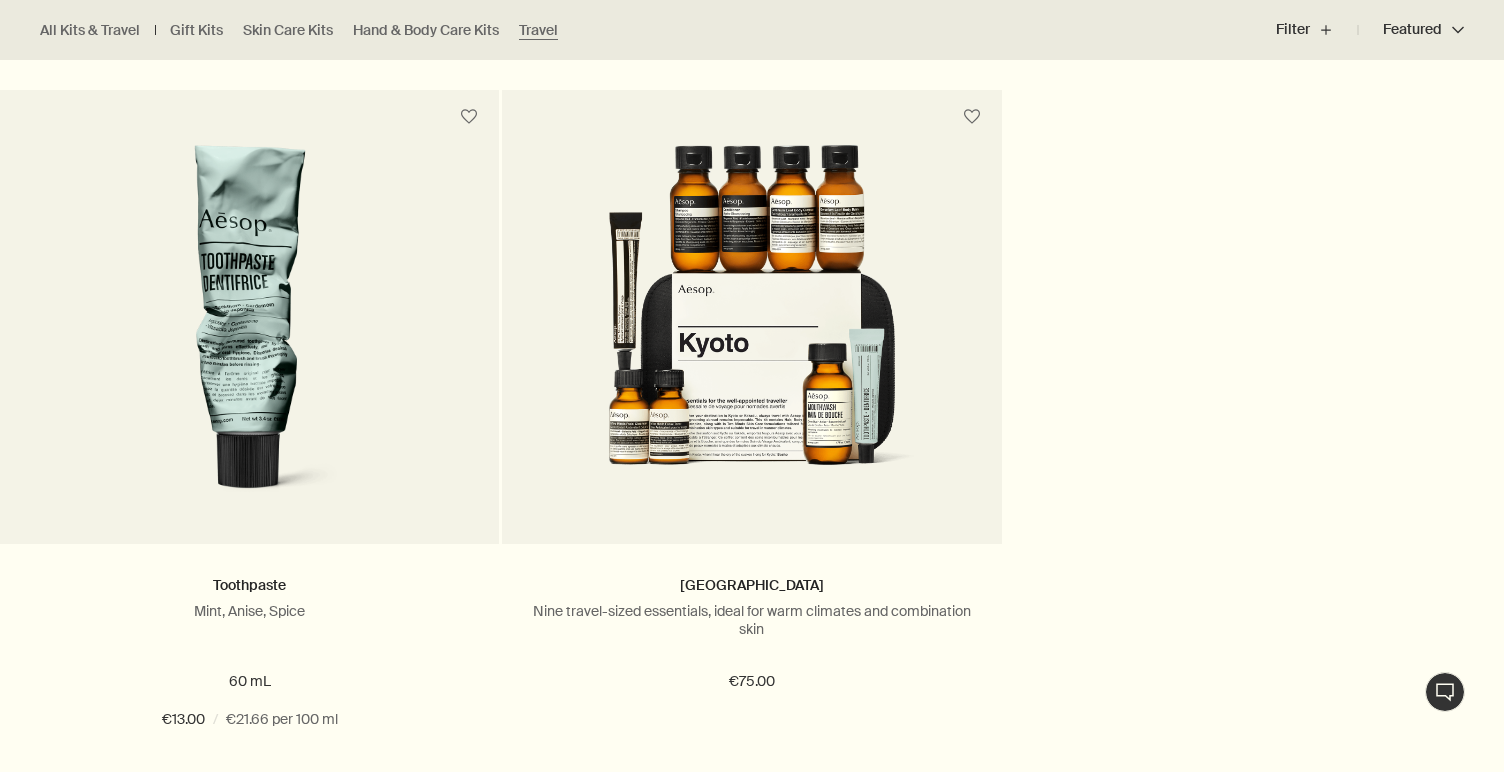 click on "Aromatique Hand Balm Trio Three hydrating hand balms, unique in aroma €77.00   Add Add to your cart New addition Ginger Flight Therapy A soothing pulse-point roll-on 0.3 fl oz €30.00 / €300.00   per   100   ml   Add Add to your cart Déodorant Woody, herbaceous, earthy 50 mL €30.00 / €60.00   per   100   ml   Add Add to your cart Notable formulation Resurrection Rinse-Free Hand Wash Cleanses hands without the need for water
2 Sizes  /  From €13.00 50 mL 500 mL 50 mL 500 mL €13.00 chevron €13.00 / €25.99   per   100   ml   Add Add to your cart Immediate Moisture Facial Hydrosol For a wide range of skin types, frequent travellers and office workers 50 mL €23.00 / €46.01   per   100   ml   Add Add to your cart Herbal Deodorant Herbaceous, camphoraceous, fresh 50 mL €30.00 / €60.00   per   100   ml   Out of stock Out of stock Blue Chamomile Facial Hydrating Masque For dry and dehydrated skin, and frequent travellers 60 mL €55.00 / €91.66   per   100   ml   Add 9 mL" at bounding box center (752, -1745) 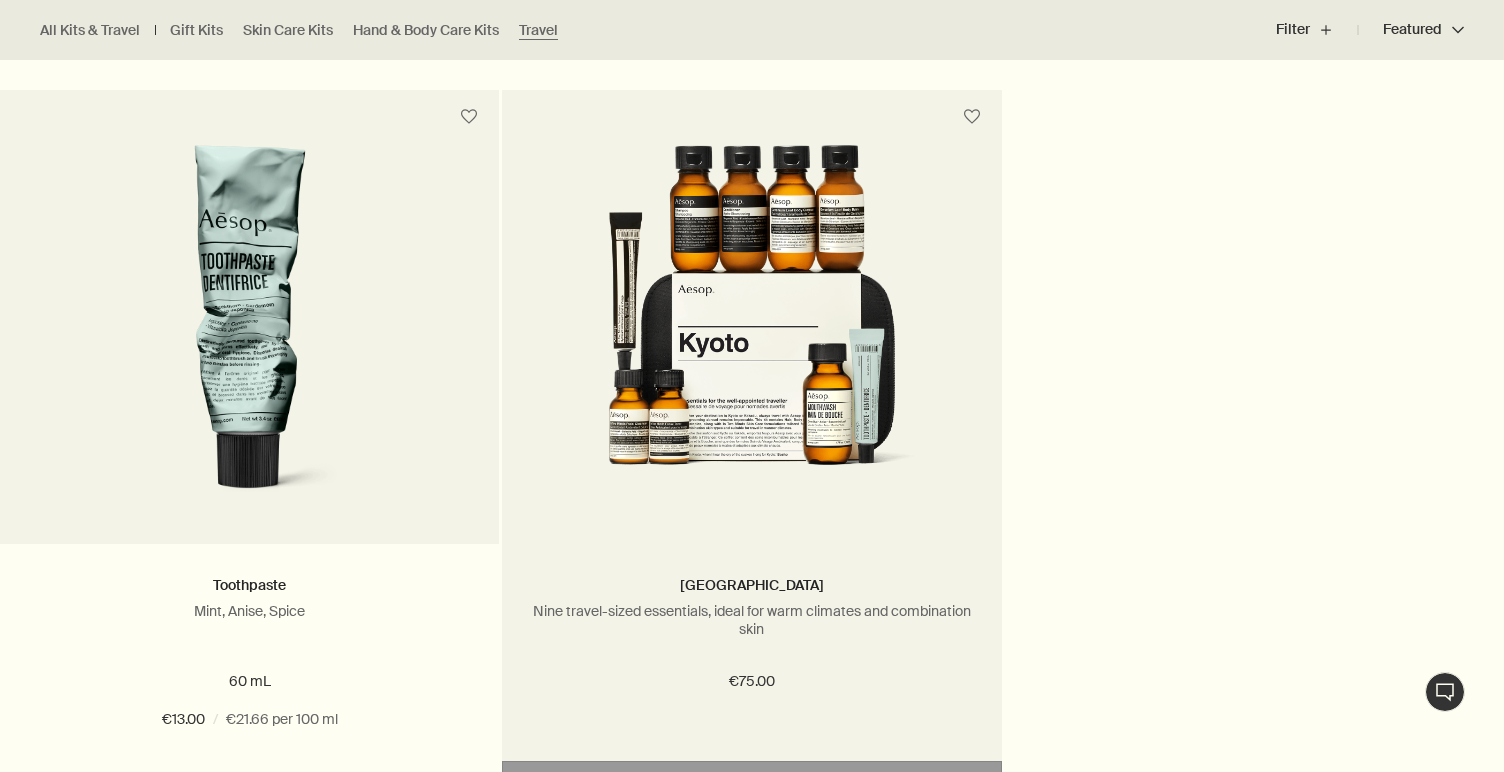 click at bounding box center (751, 329) 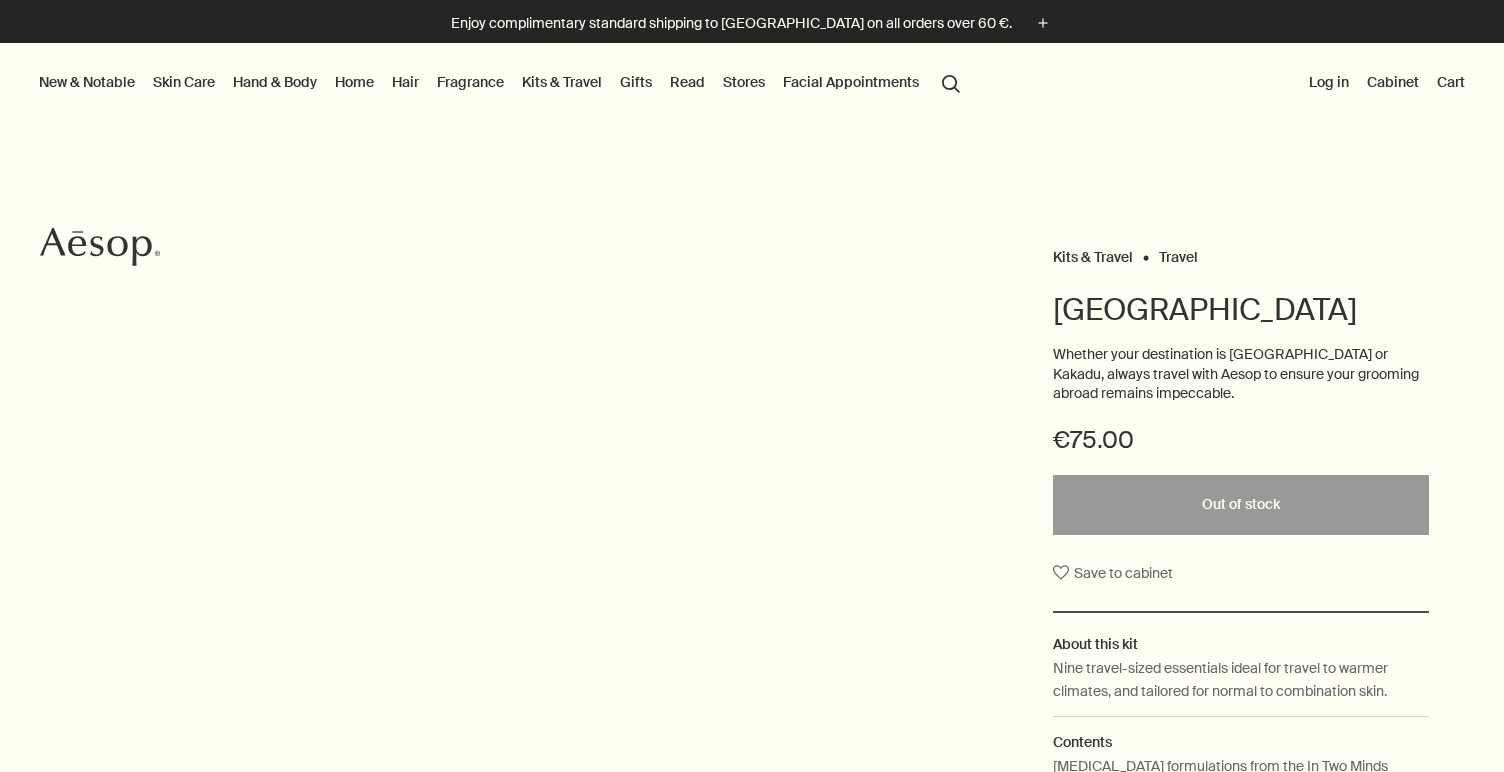 scroll, scrollTop: 0, scrollLeft: 0, axis: both 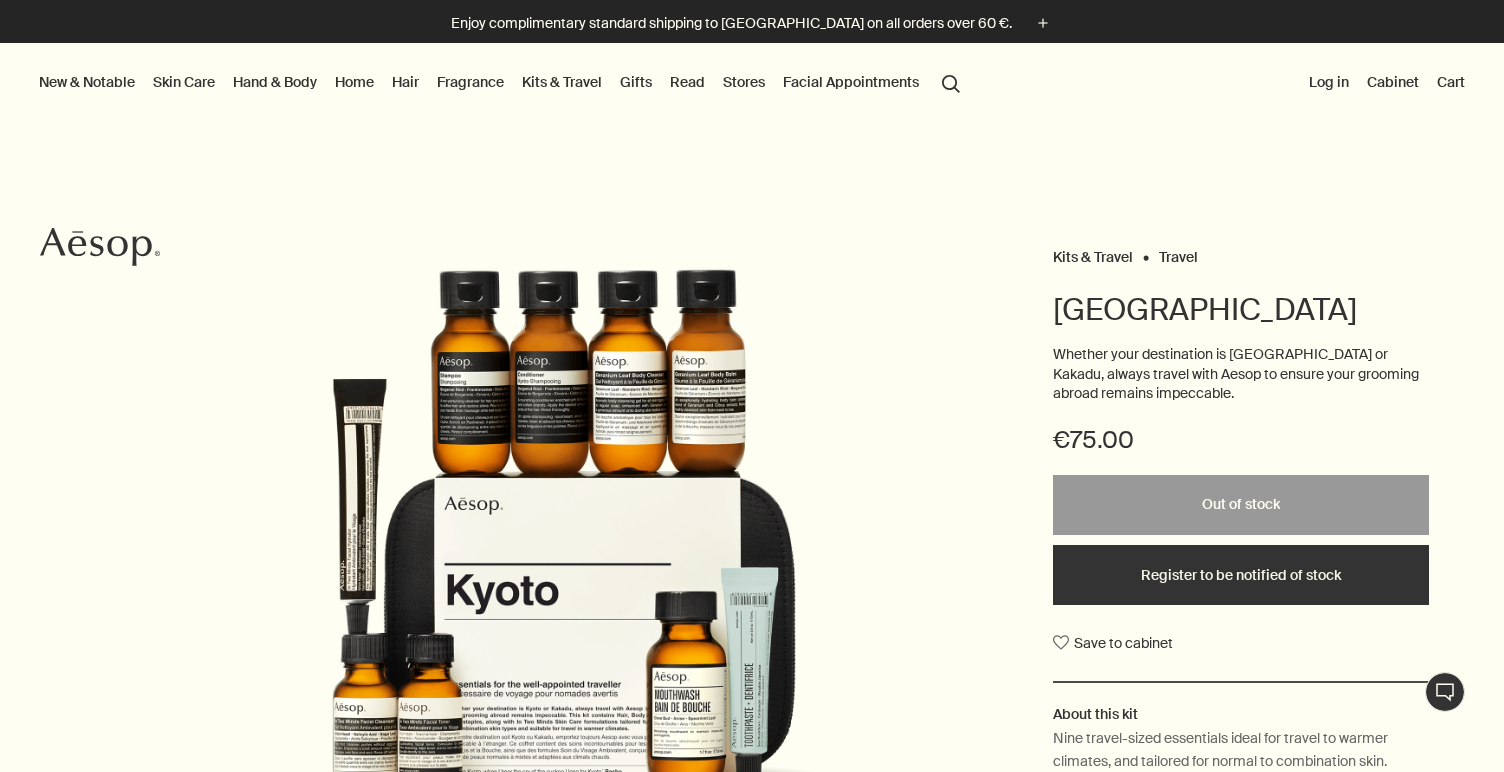 click at bounding box center [564, 568] 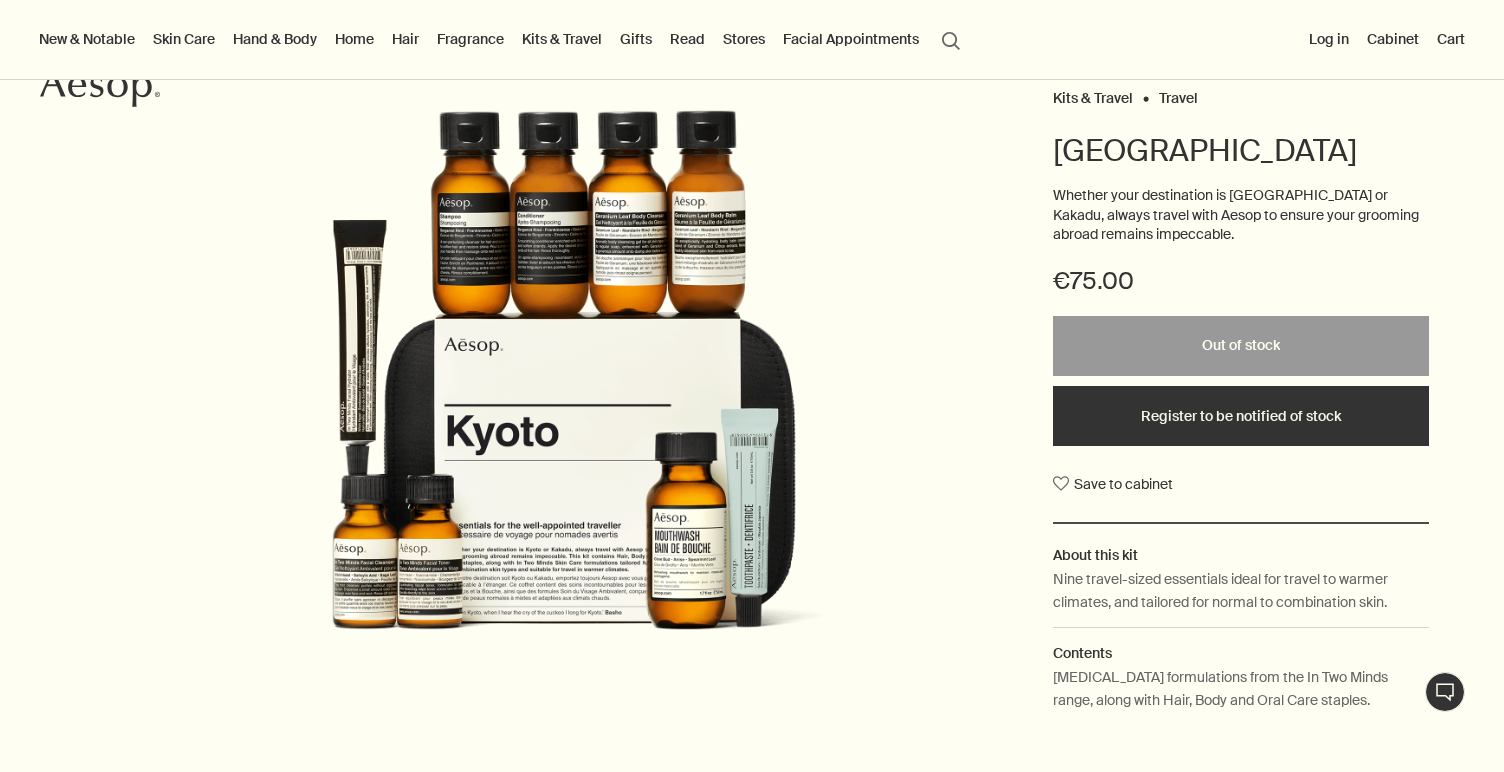 scroll, scrollTop: 161, scrollLeft: 0, axis: vertical 